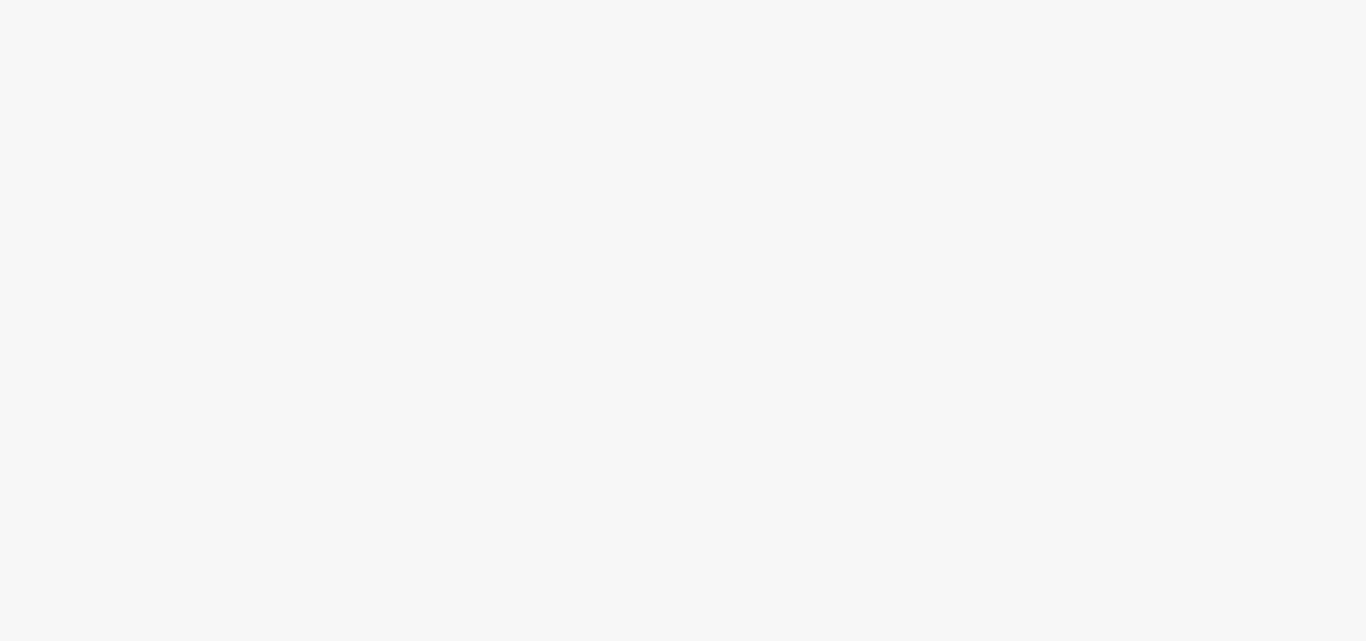 scroll, scrollTop: 0, scrollLeft: 0, axis: both 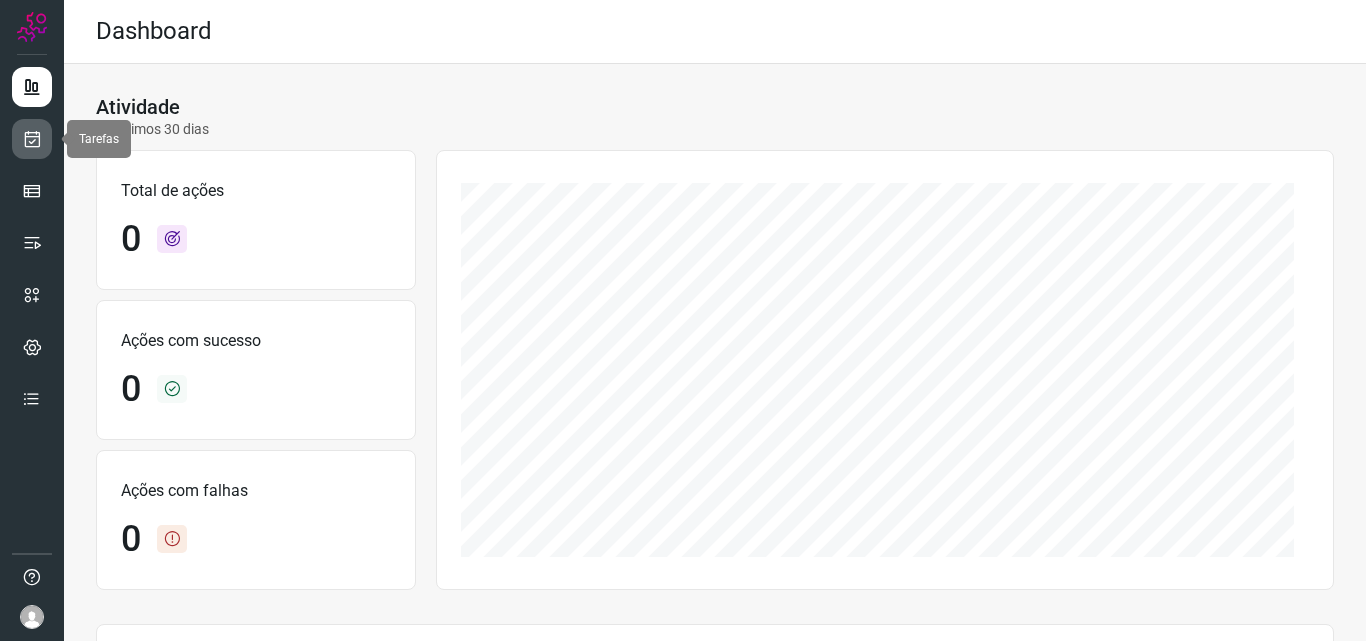 click at bounding box center (32, 139) 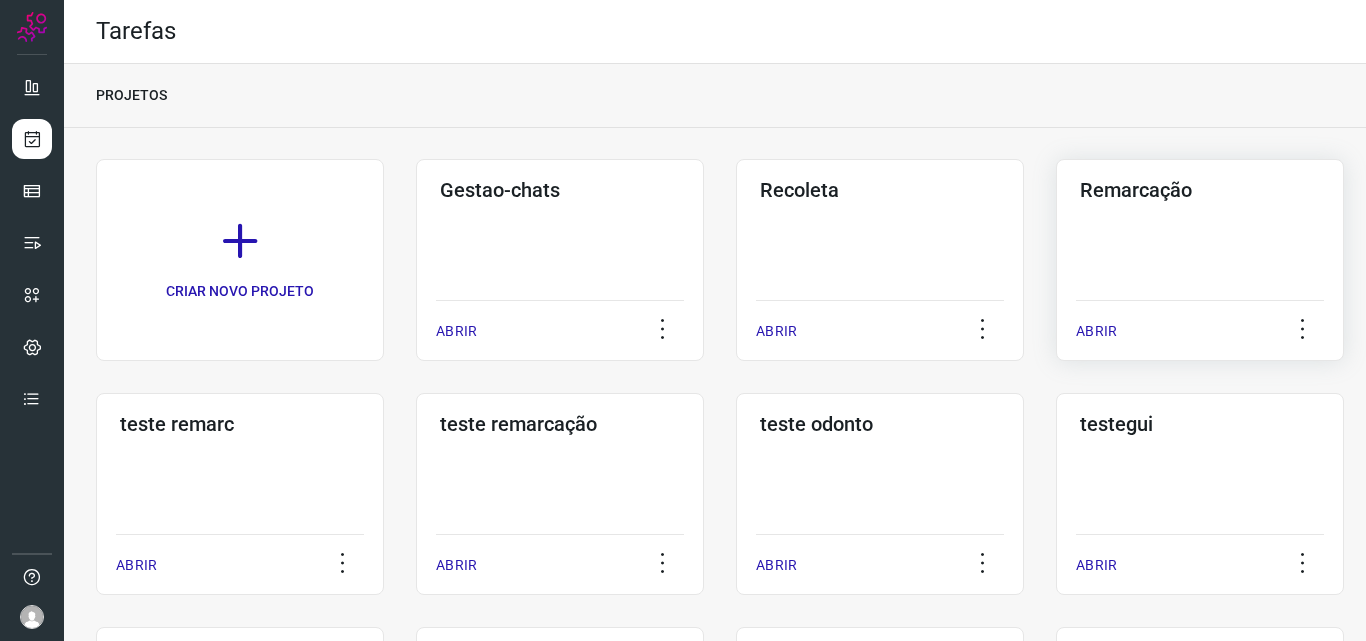 click on "Remarcação  ABRIR" 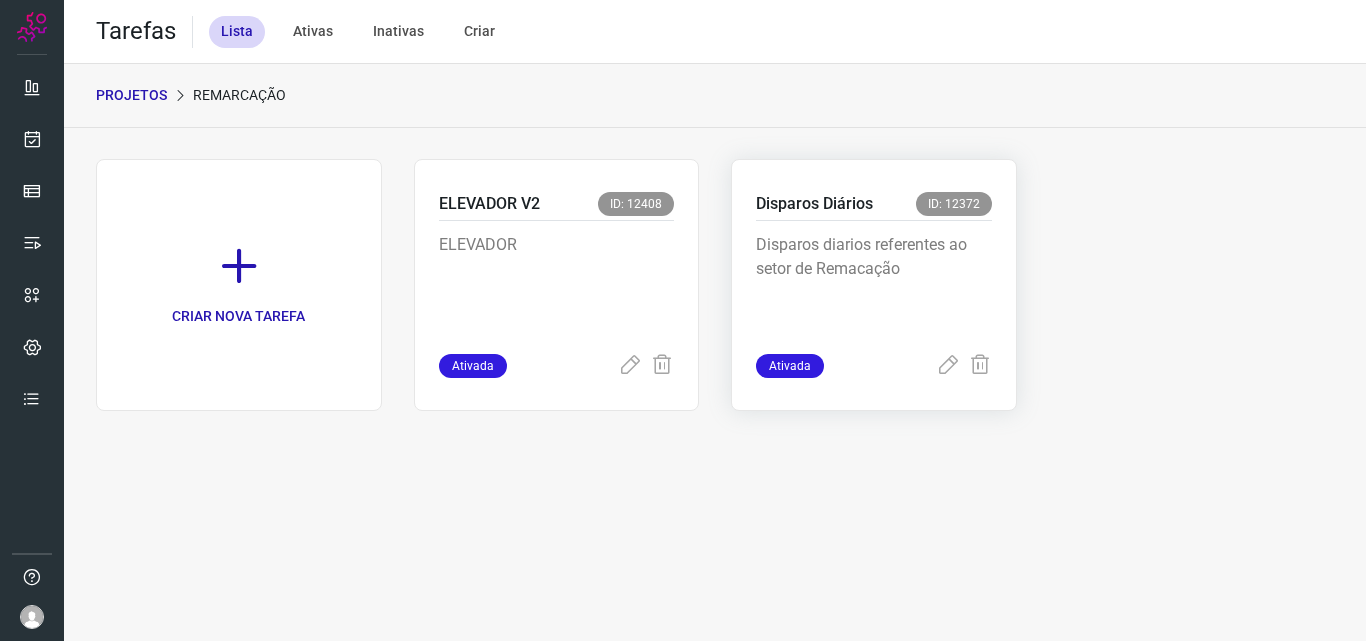 click on "Disparos diarios referentes ao setor de Remacação" at bounding box center [874, 283] 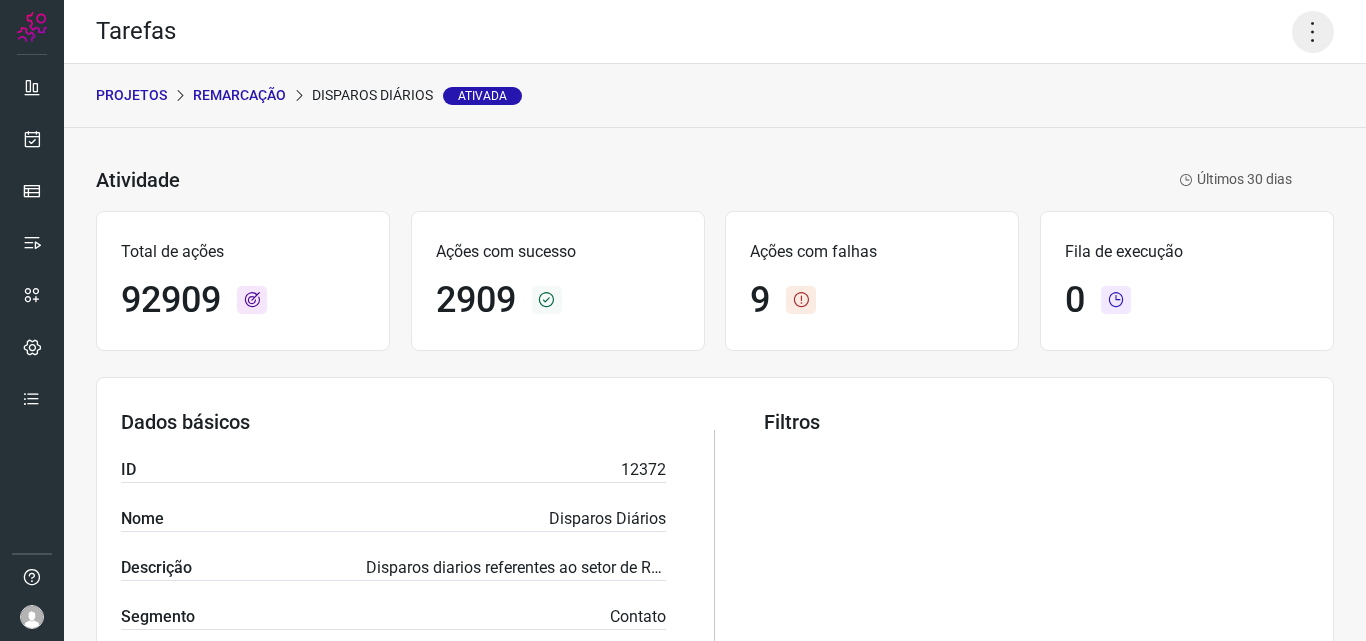 click 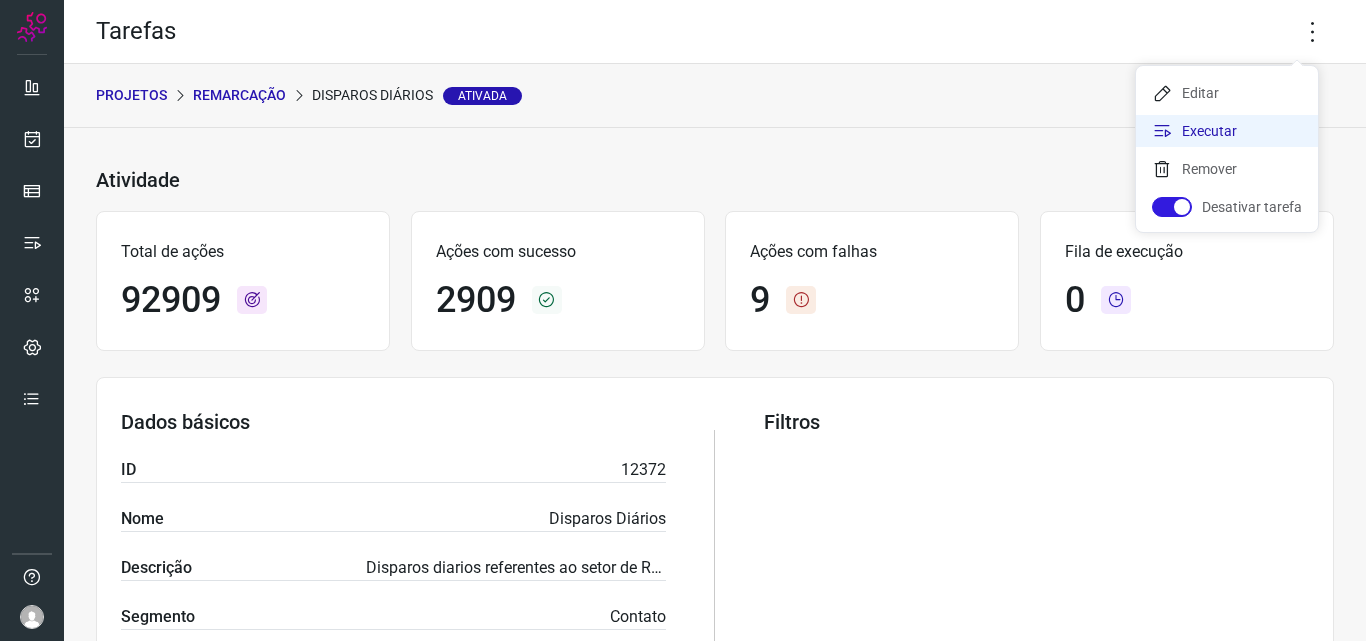 click on "Executar" 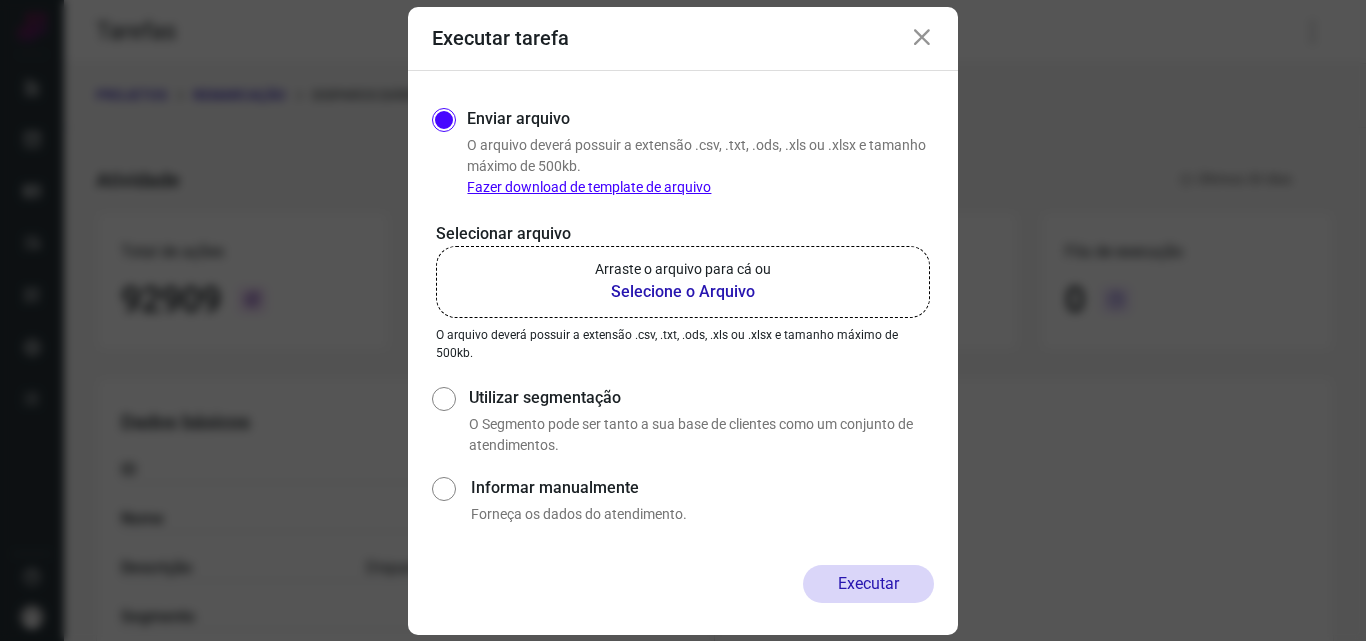 click on "Arraste o arquivo para cá ou Selecione o Arquivo" 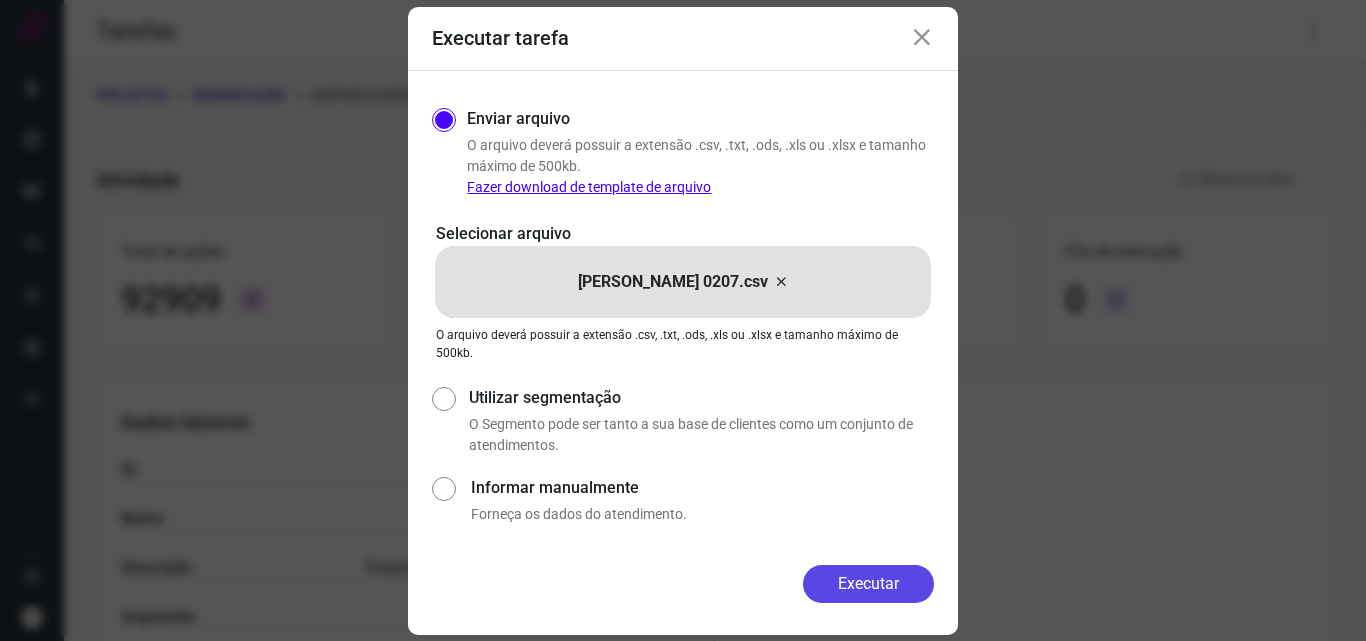 click on "Executar" at bounding box center (868, 584) 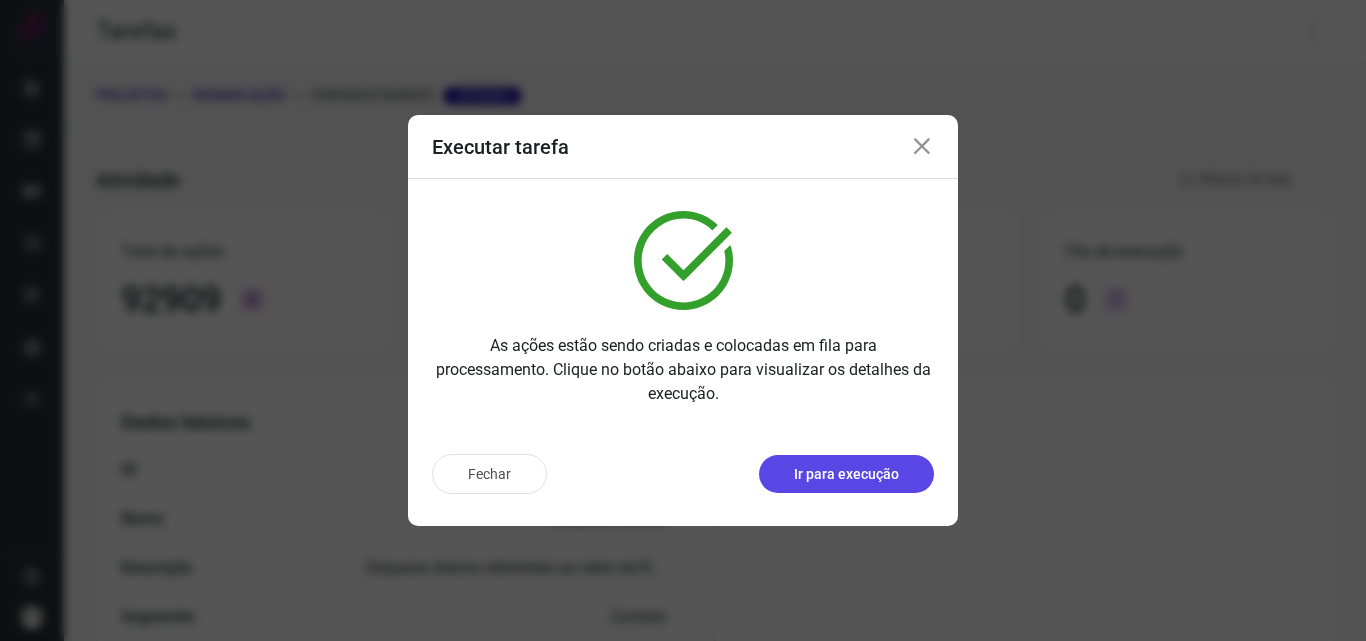click on "Ir para execução" at bounding box center [846, 474] 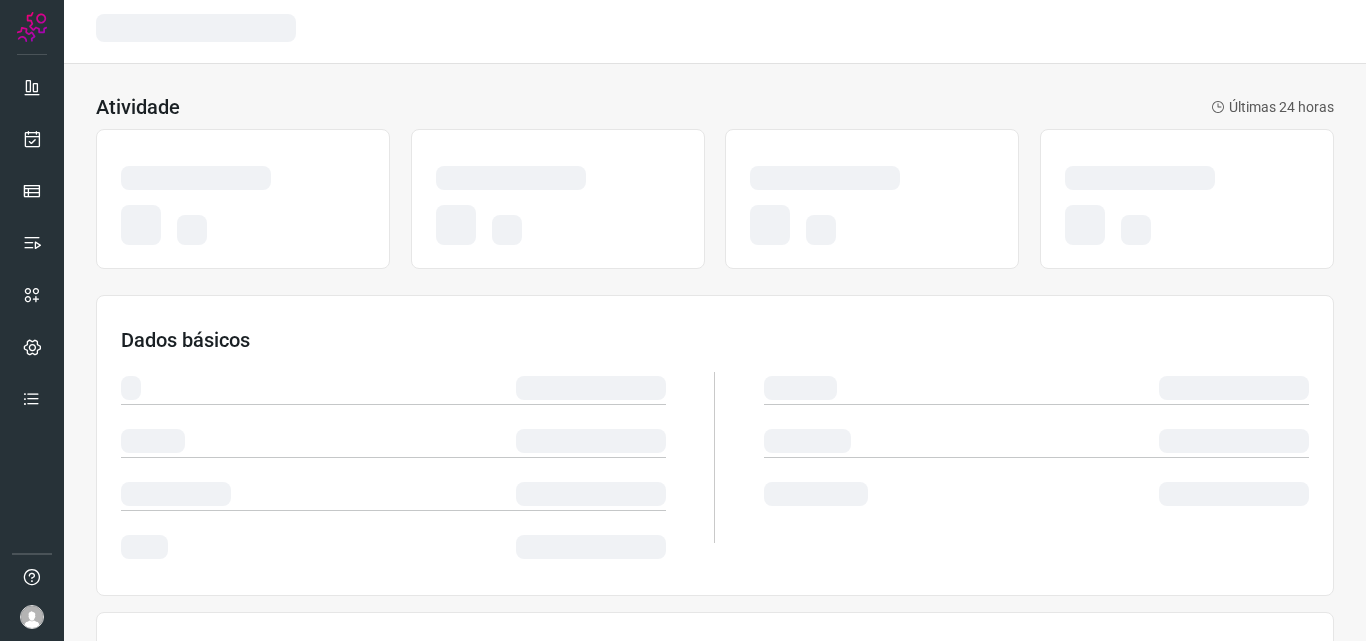 scroll, scrollTop: 0, scrollLeft: 0, axis: both 